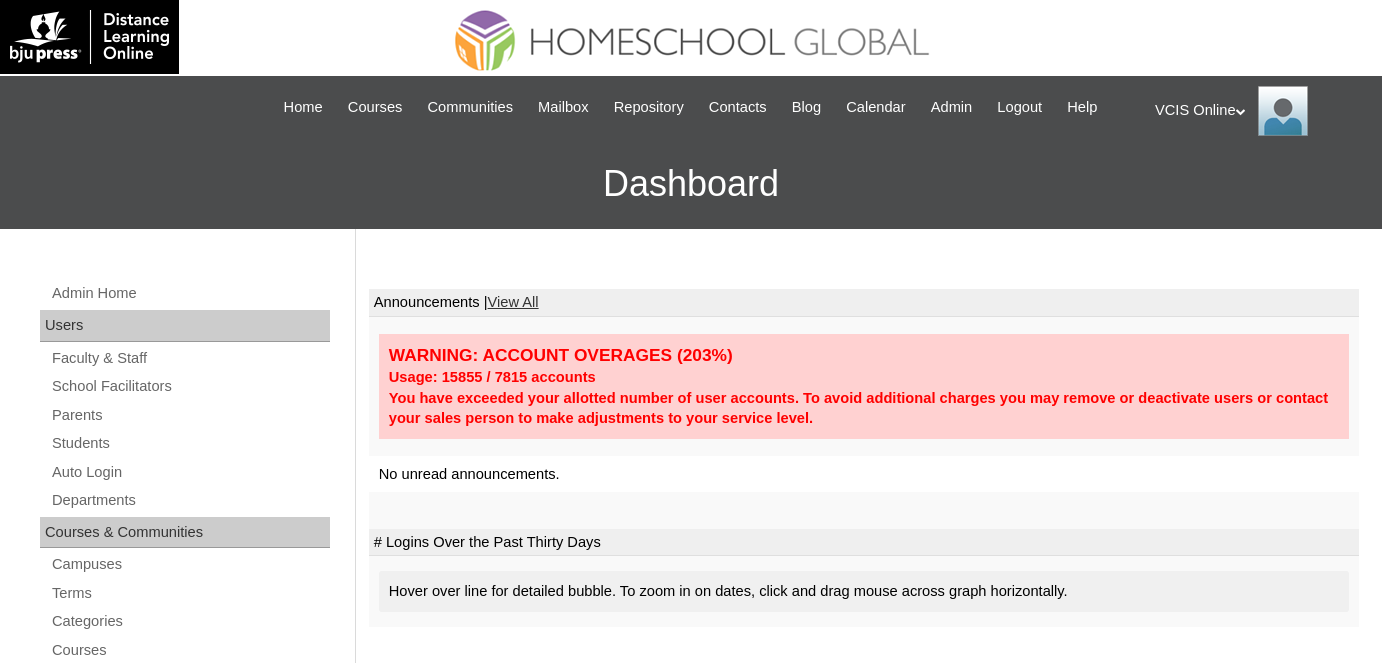 scroll, scrollTop: 0, scrollLeft: 0, axis: both 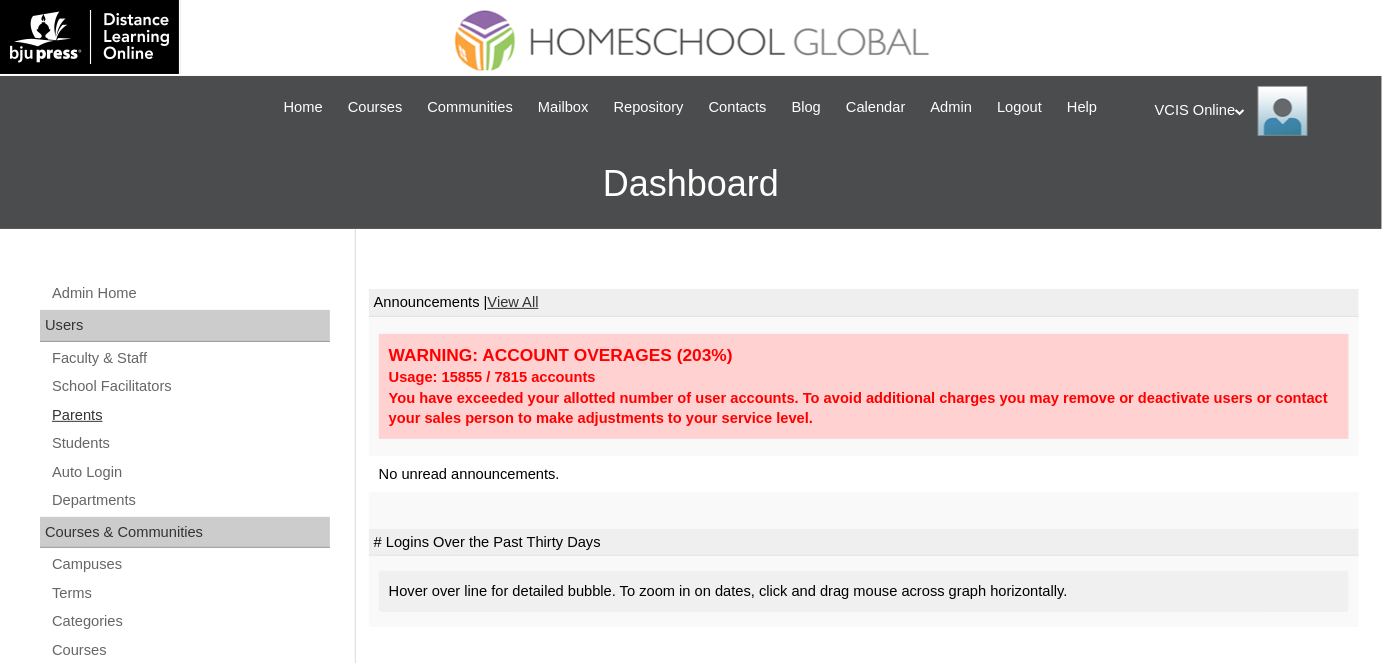 click on "Parents" at bounding box center (190, 415) 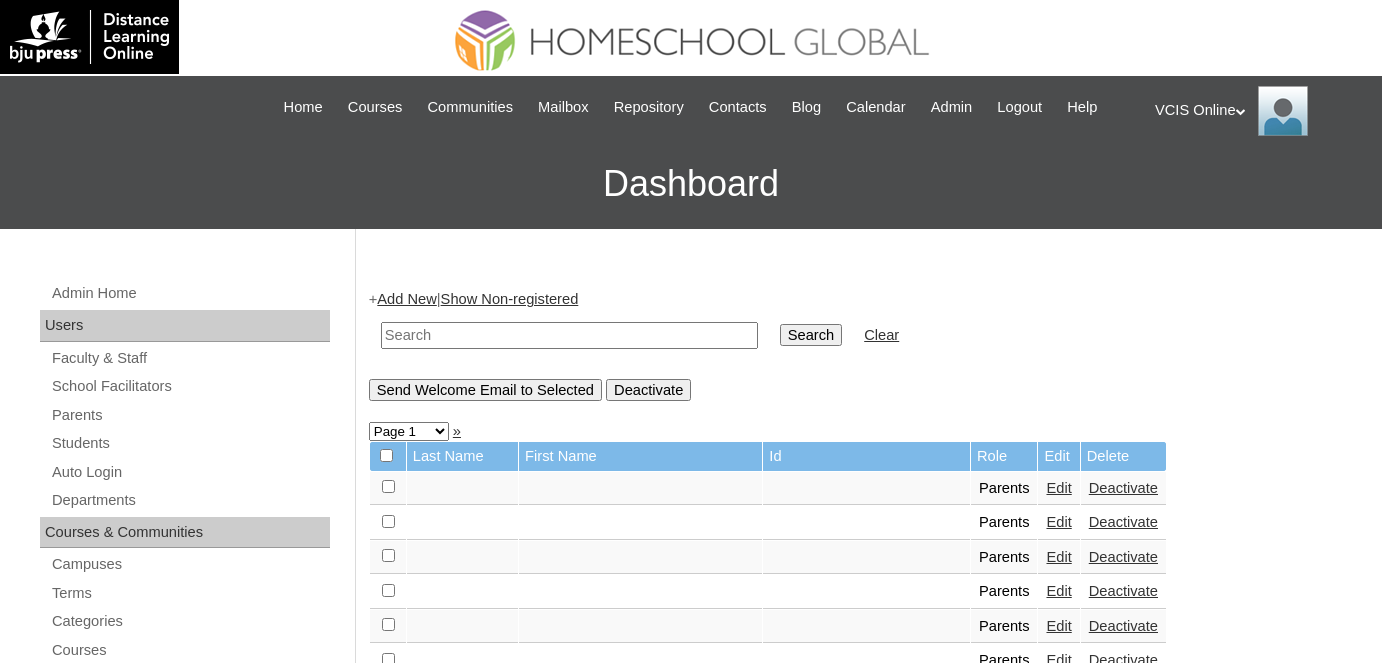 scroll, scrollTop: 0, scrollLeft: 0, axis: both 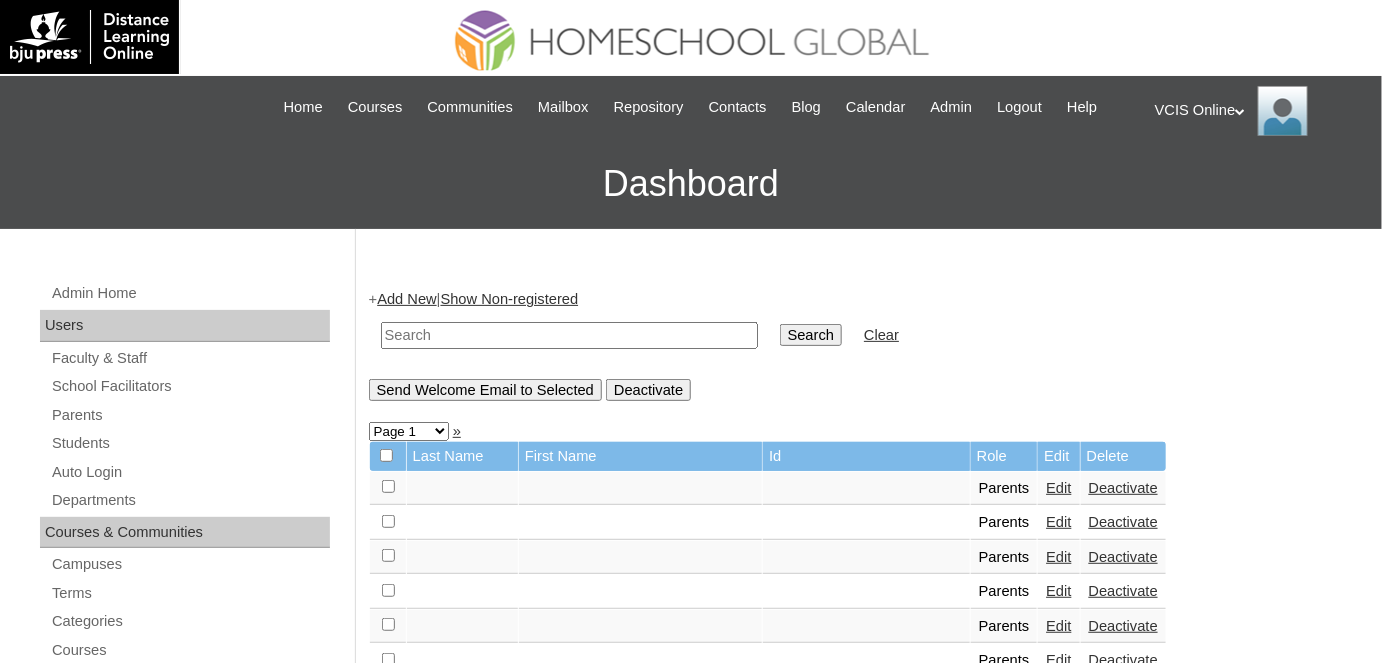 click at bounding box center [569, 335] 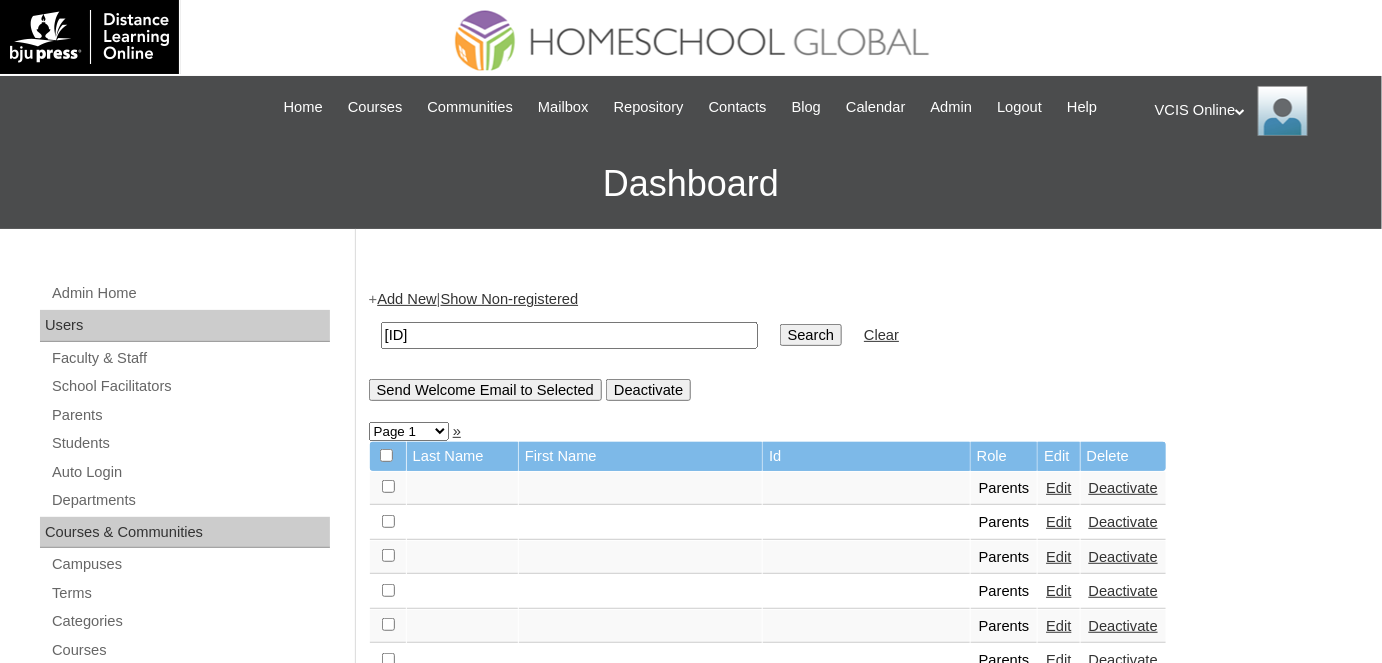 type on "[ID]" 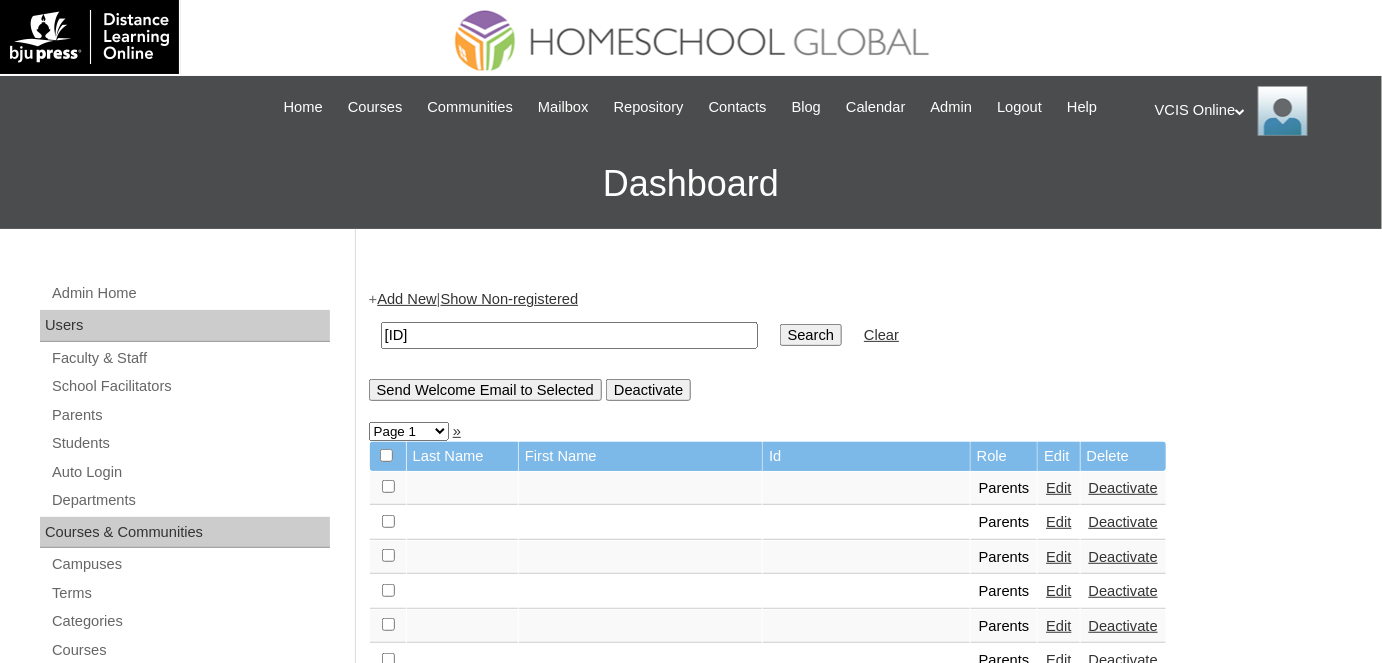 click on "Search" at bounding box center (811, 335) 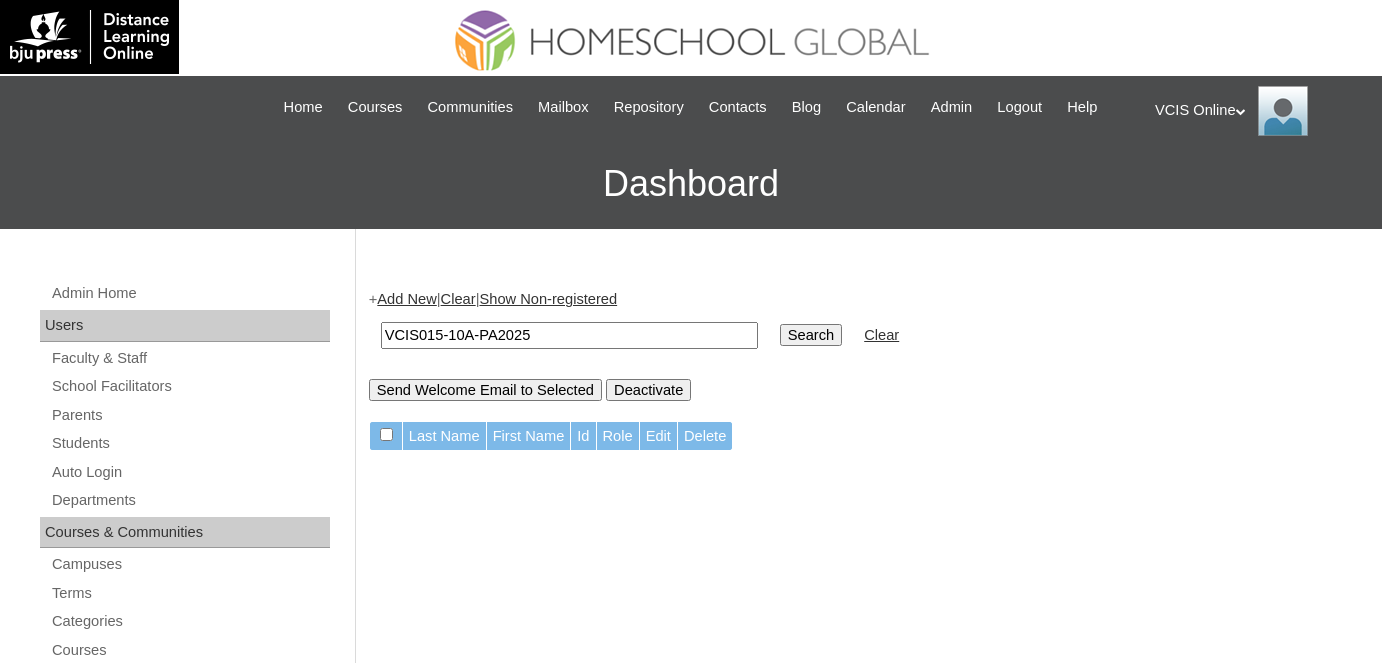 scroll, scrollTop: 0, scrollLeft: 0, axis: both 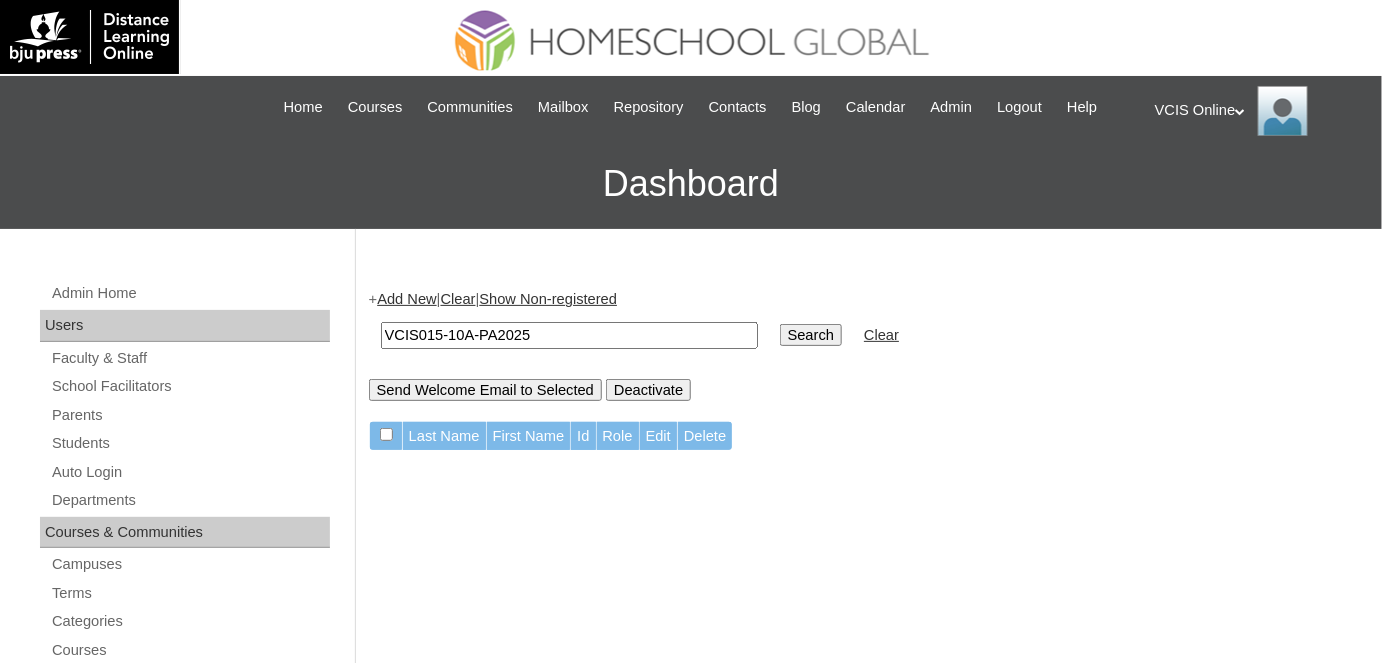 click on "Add New" at bounding box center (406, 299) 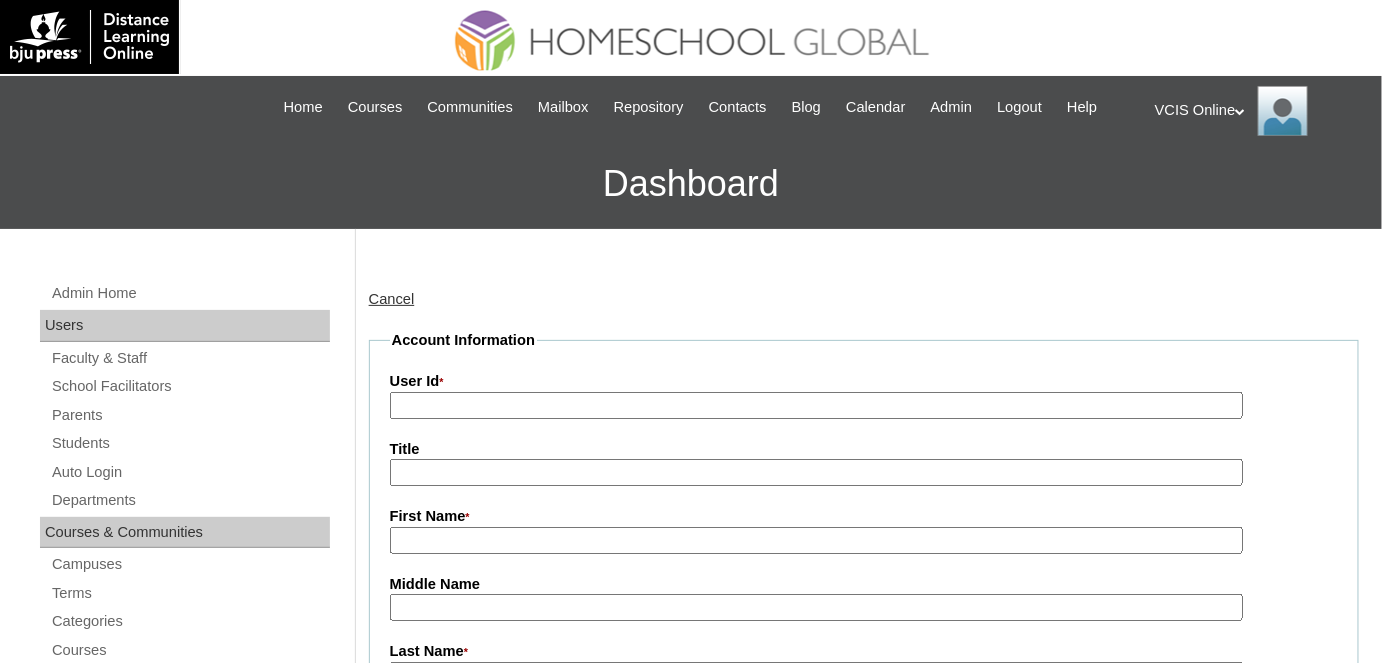 scroll, scrollTop: 454, scrollLeft: 0, axis: vertical 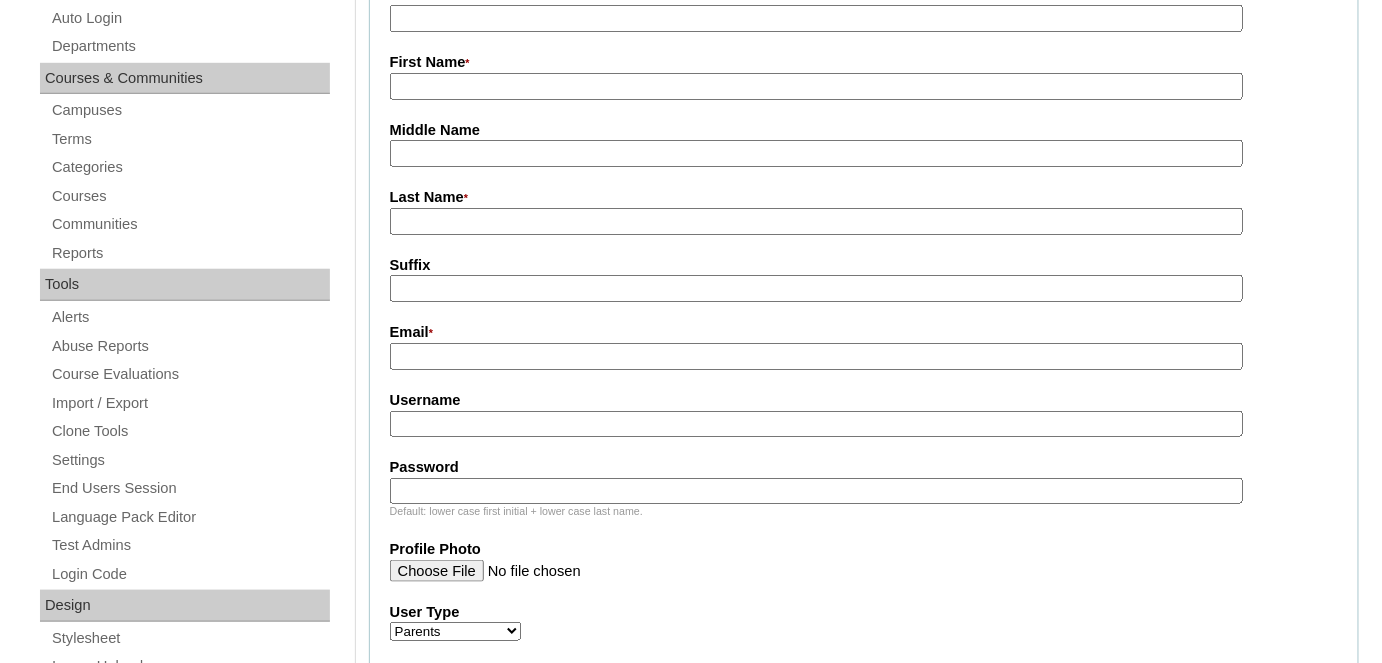 drag, startPoint x: 479, startPoint y: 421, endPoint x: 477, endPoint y: 409, distance: 12.165525 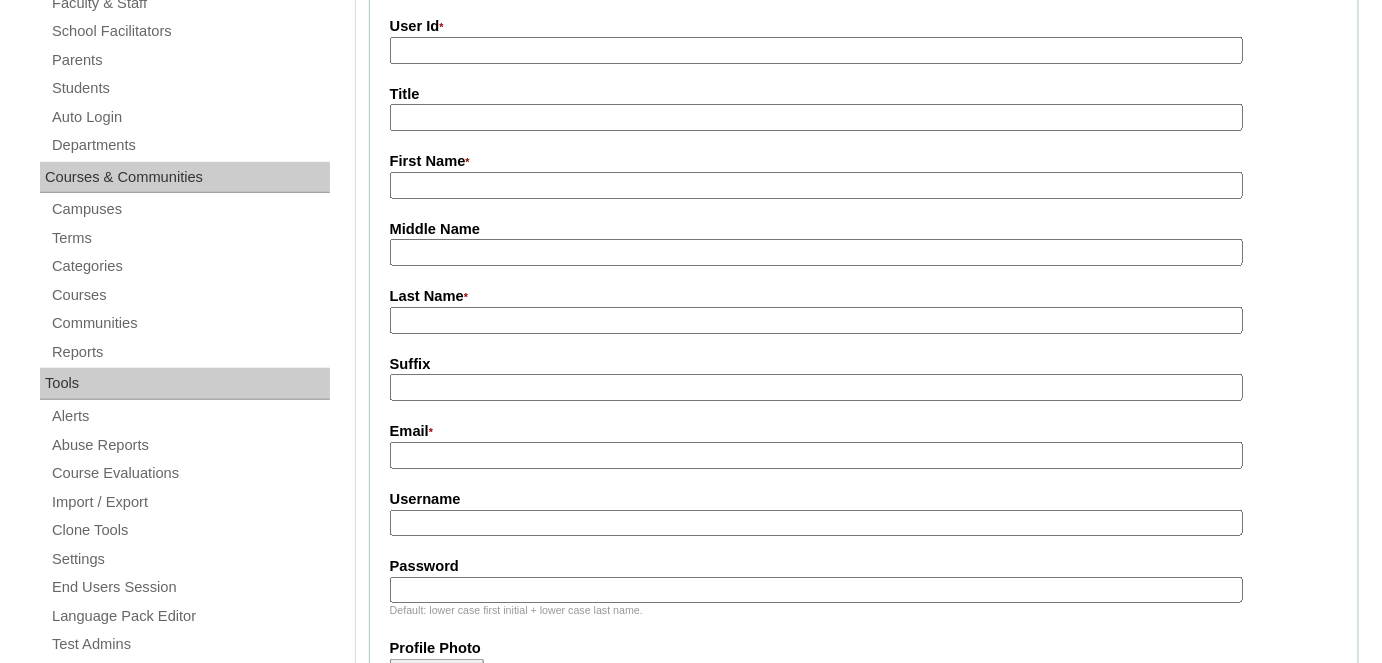 scroll, scrollTop: 181, scrollLeft: 0, axis: vertical 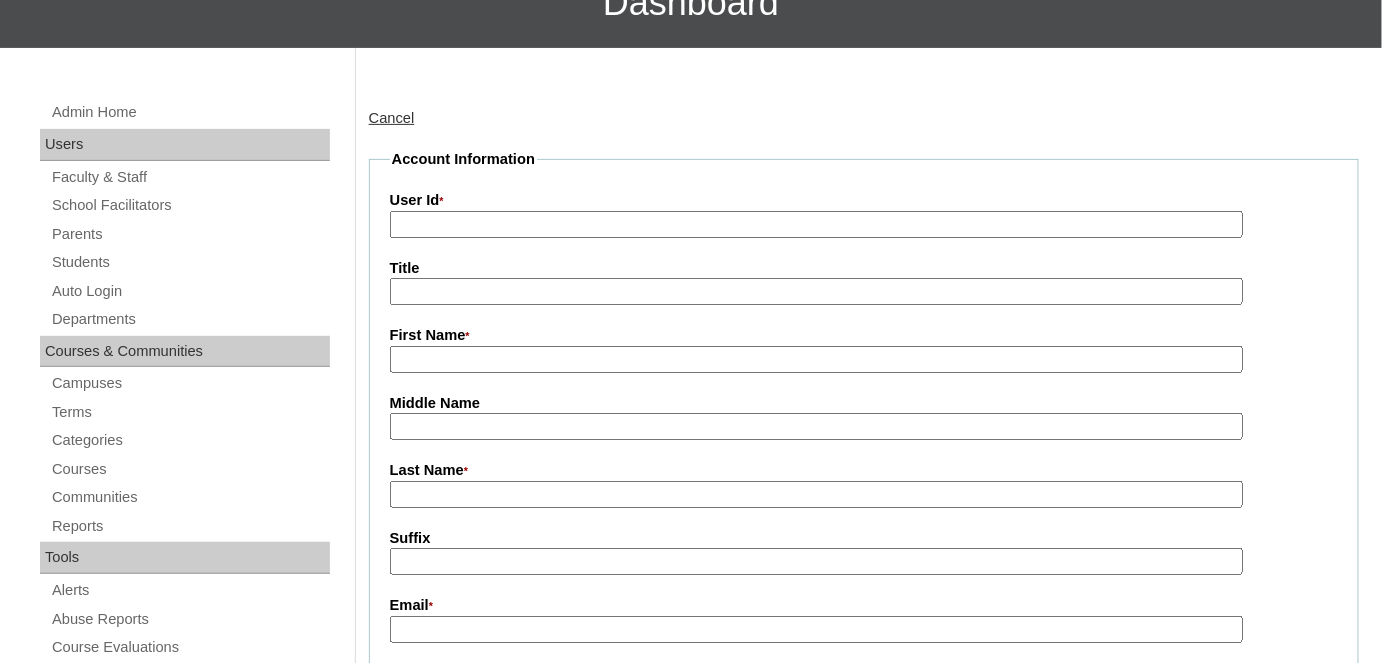 click on "User Id  *" at bounding box center [816, 224] 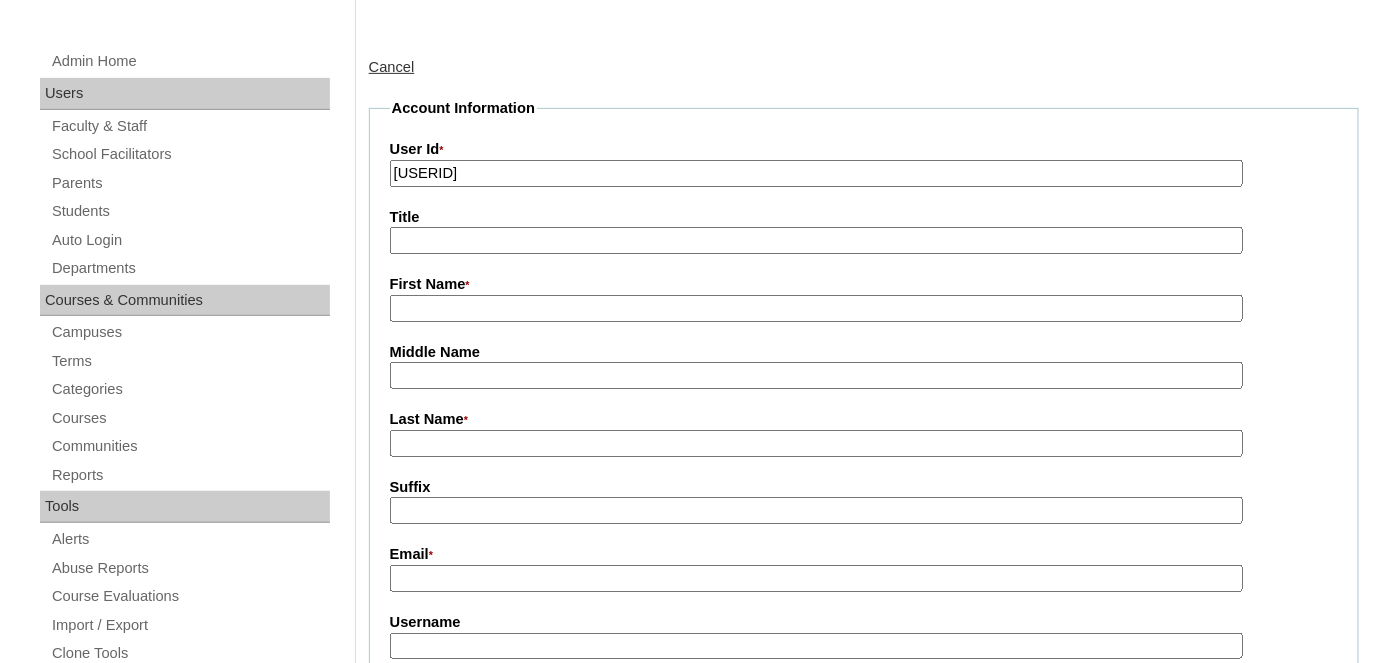 scroll, scrollTop: 272, scrollLeft: 0, axis: vertical 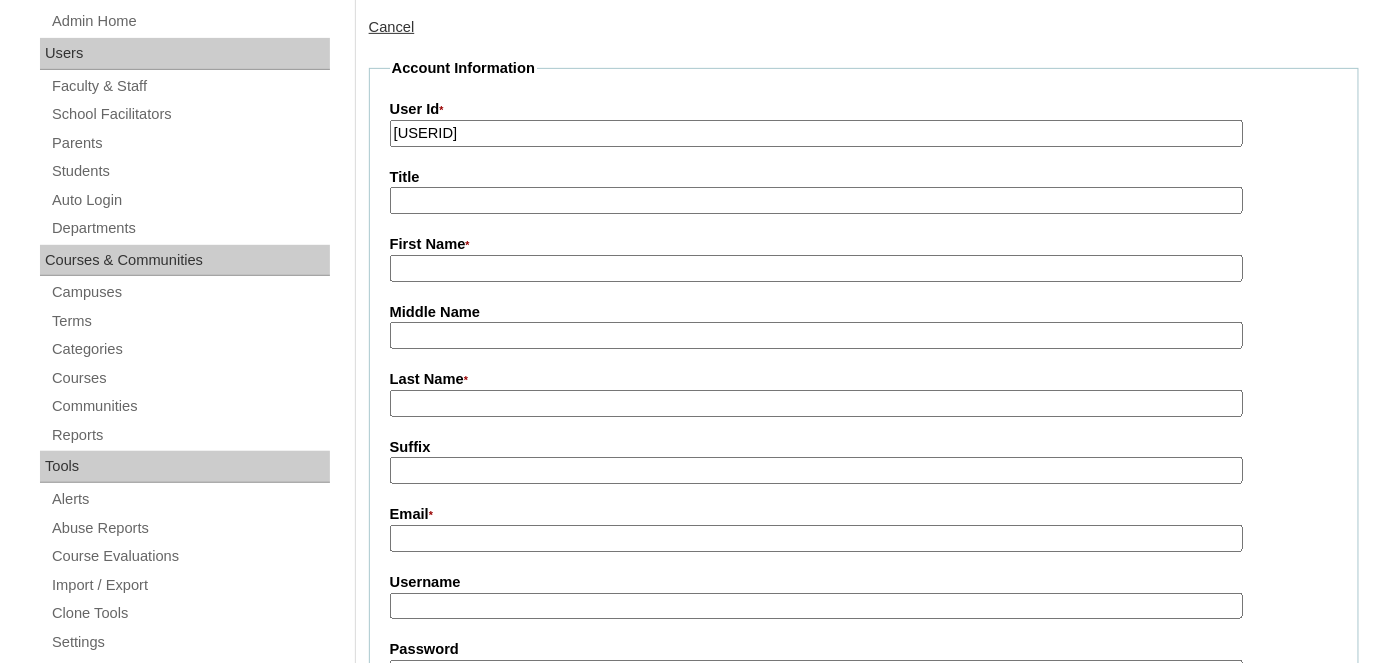 type on "VCIS015-10A-PA2025" 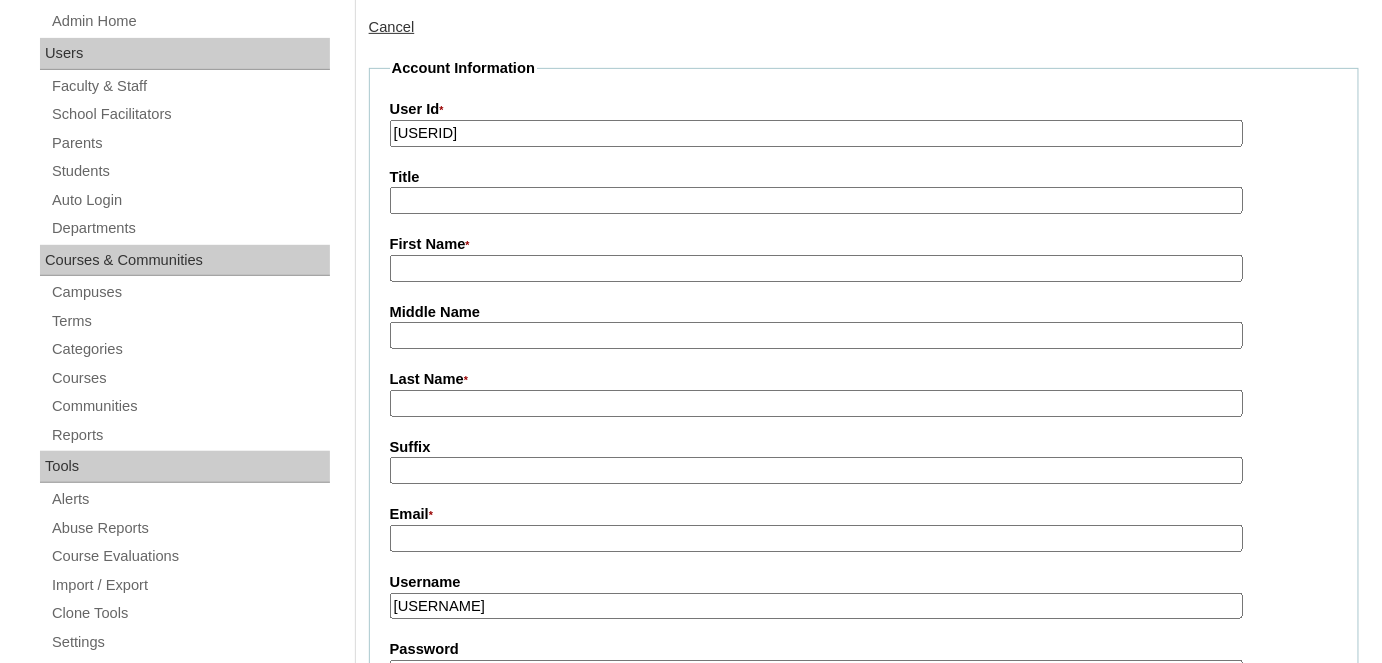 type on "tlimdico2025" 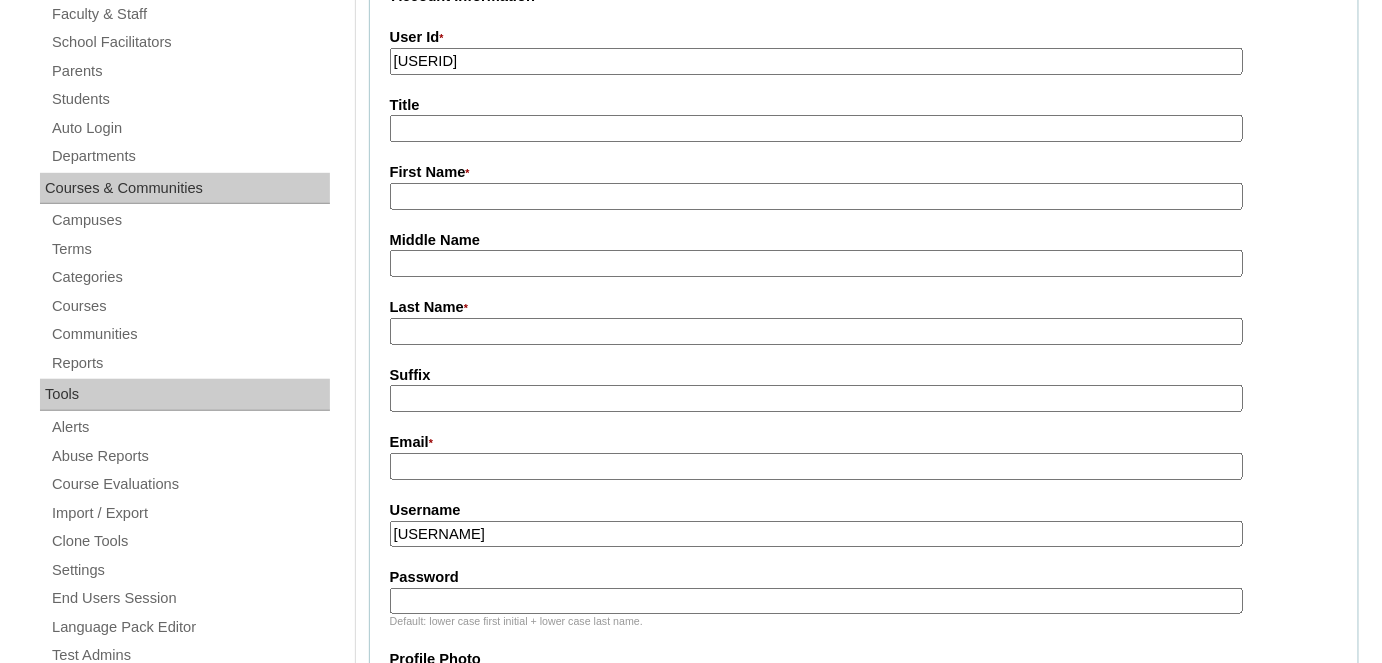 scroll, scrollTop: 454, scrollLeft: 0, axis: vertical 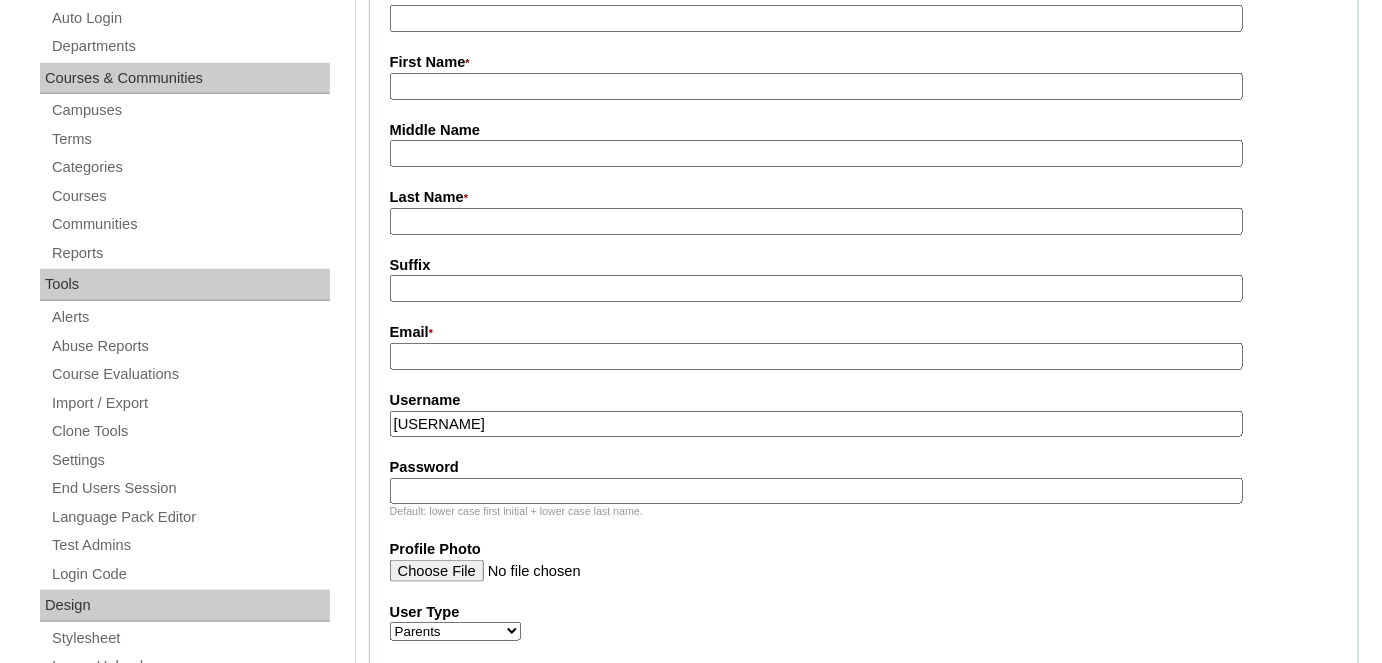 click on "Password" at bounding box center (816, 491) 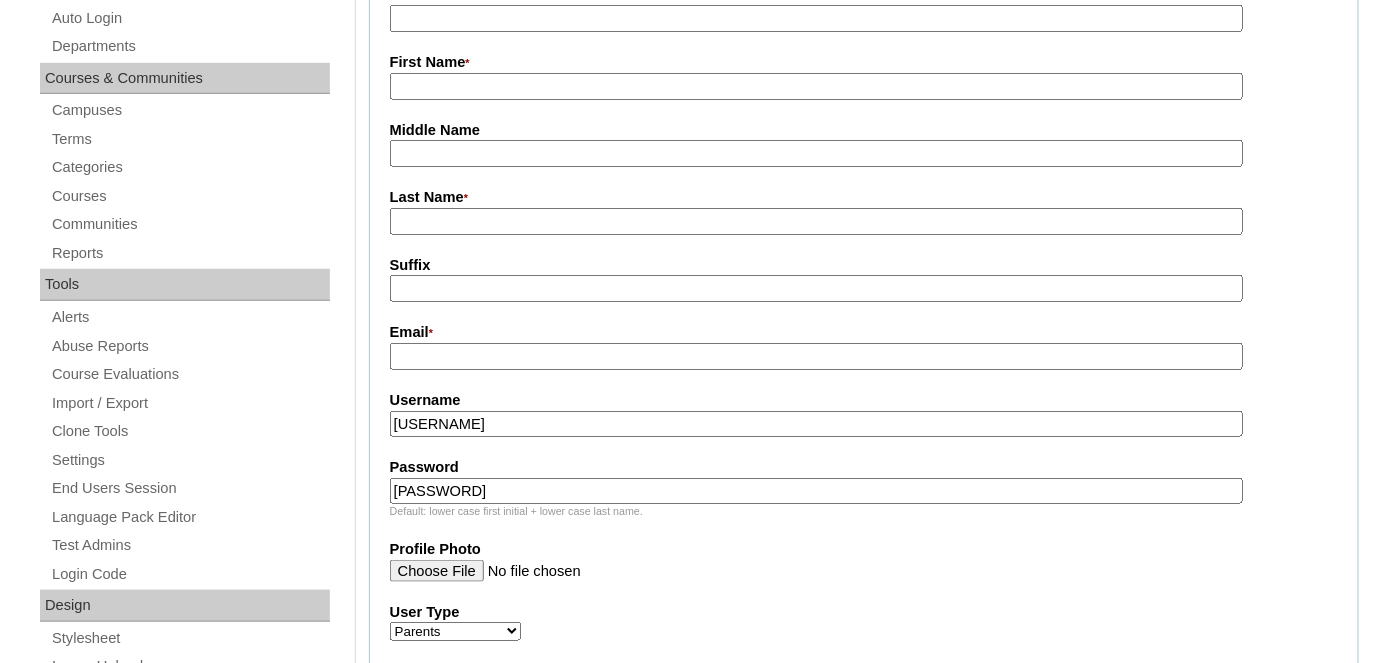 type on "MrYgAcEd" 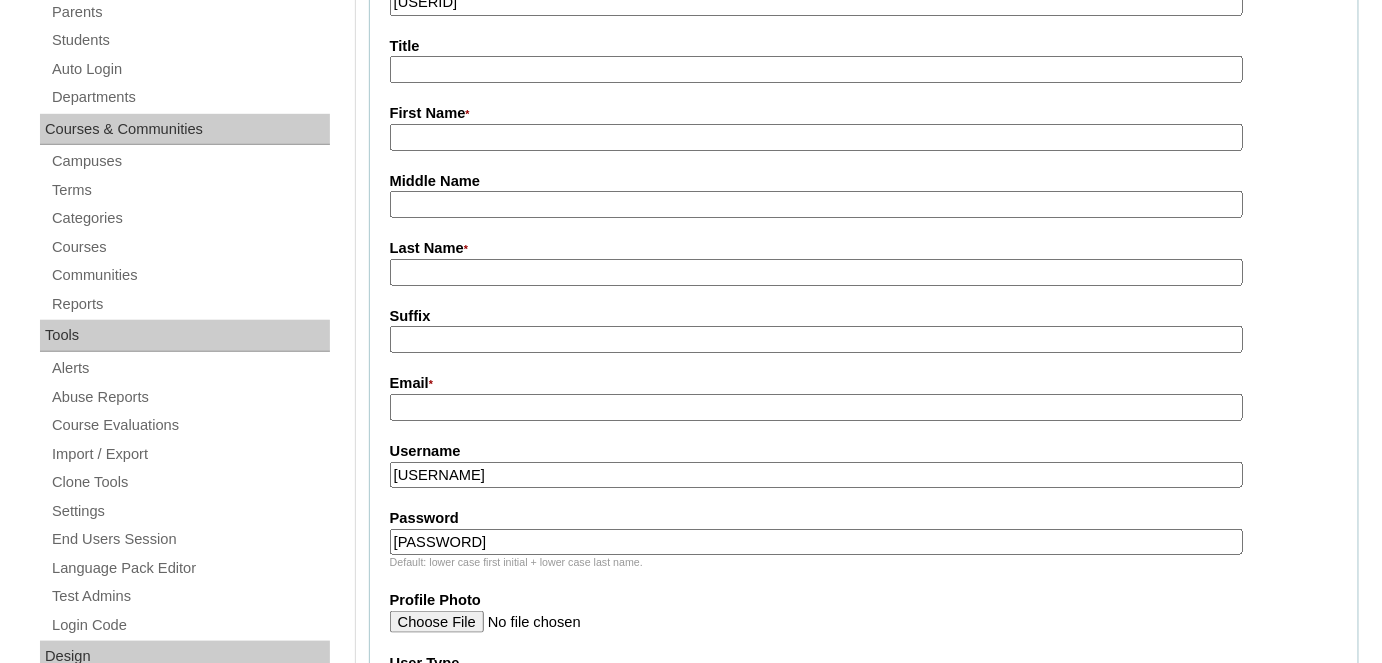 scroll, scrollTop: 363, scrollLeft: 0, axis: vertical 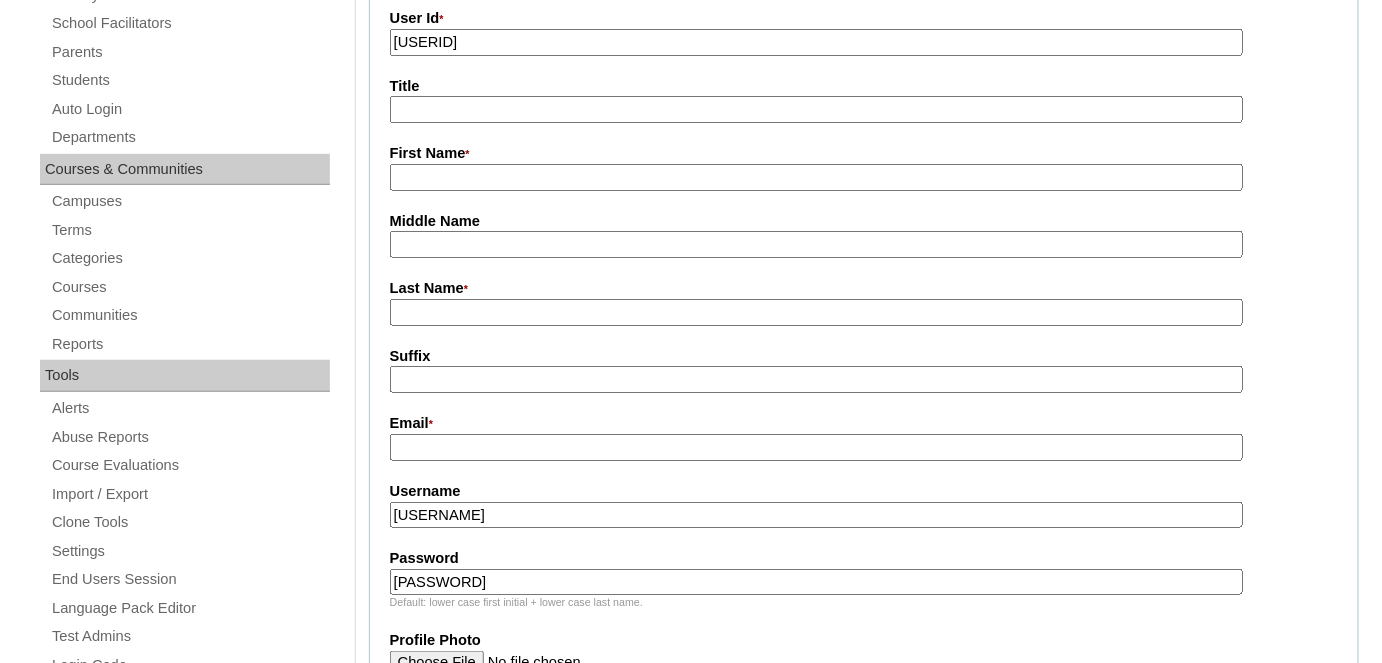 click on "Email  *" at bounding box center [816, 447] 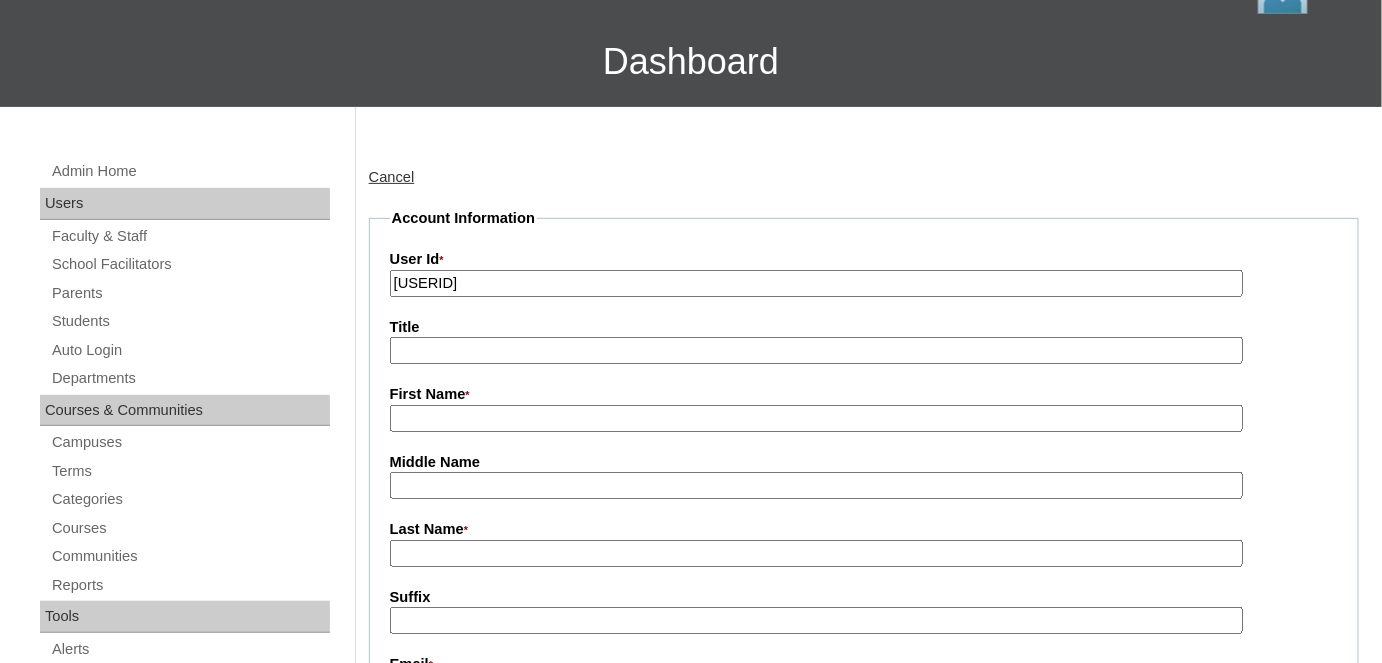 scroll, scrollTop: 90, scrollLeft: 0, axis: vertical 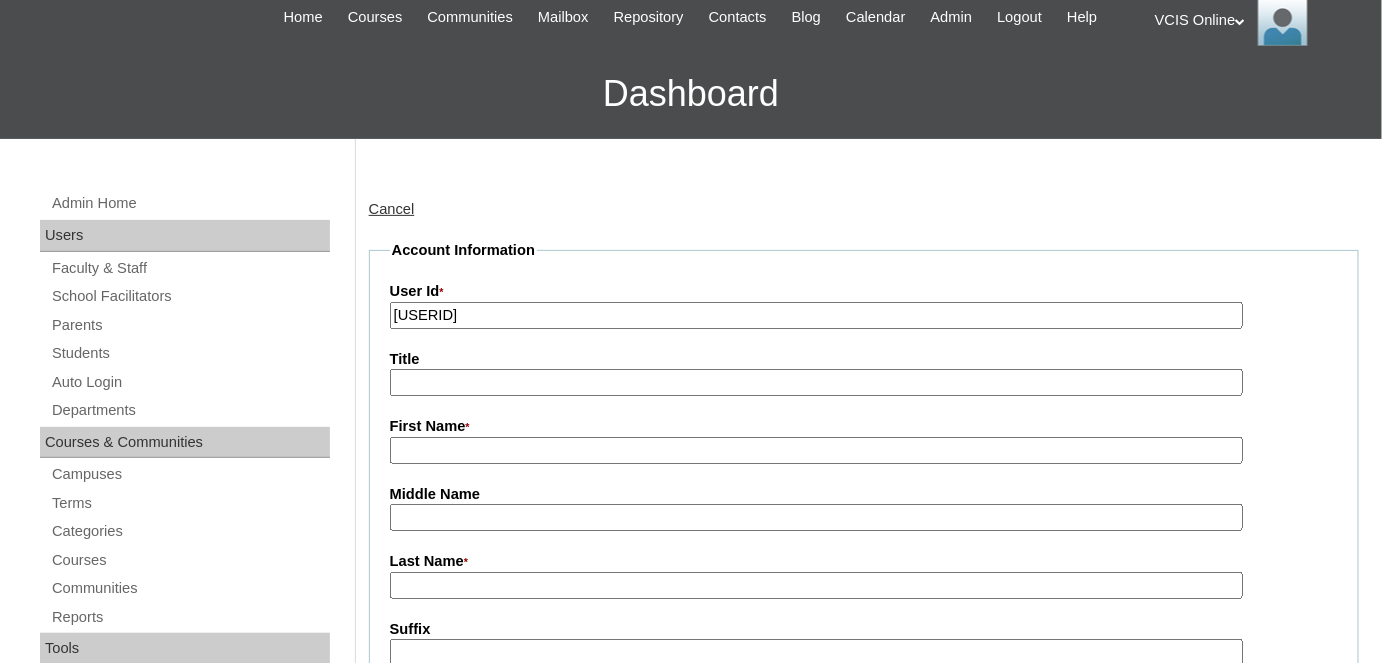 type on "limdico@gmail.com" 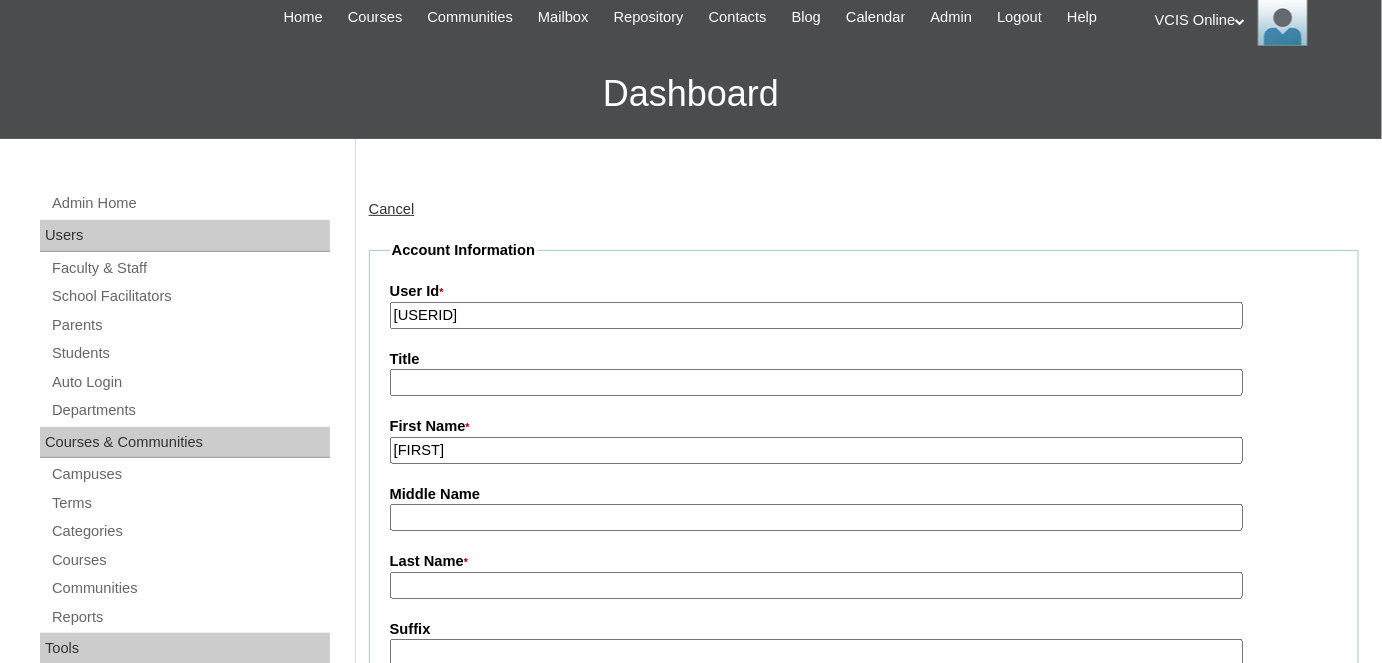 drag, startPoint x: 530, startPoint y: 451, endPoint x: 433, endPoint y: 493, distance: 105.702415 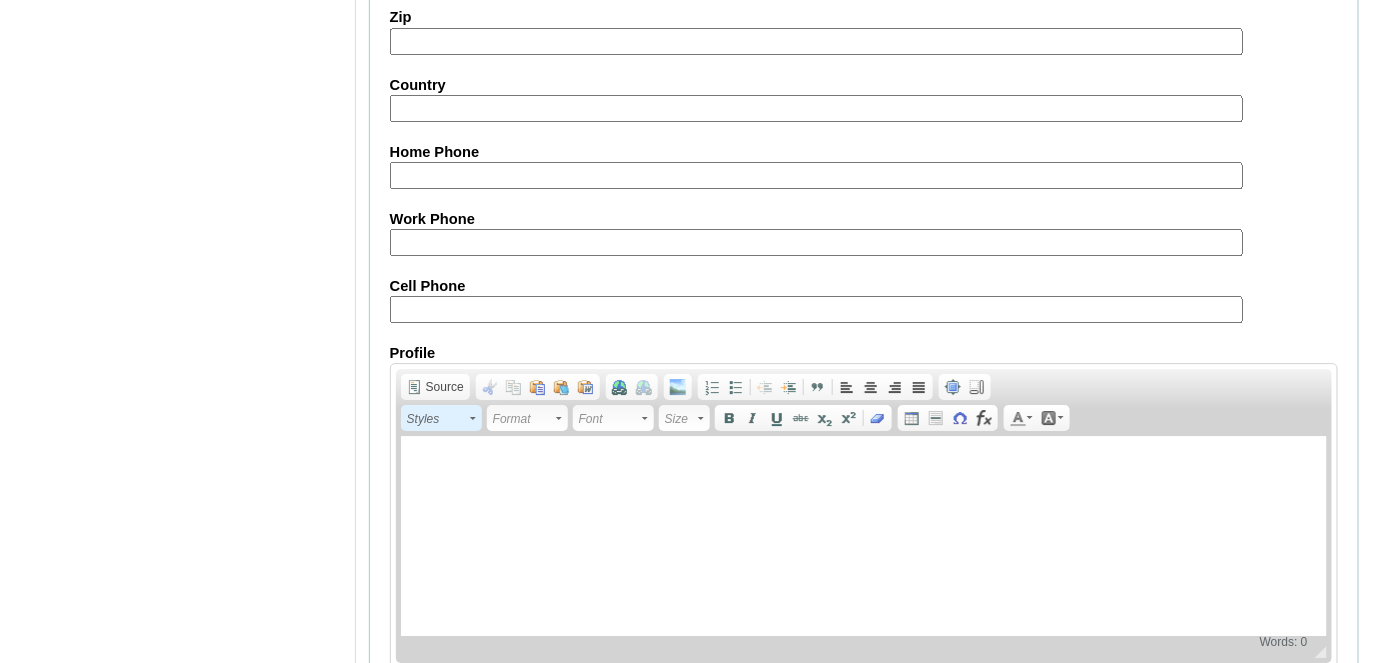 scroll, scrollTop: 2010, scrollLeft: 0, axis: vertical 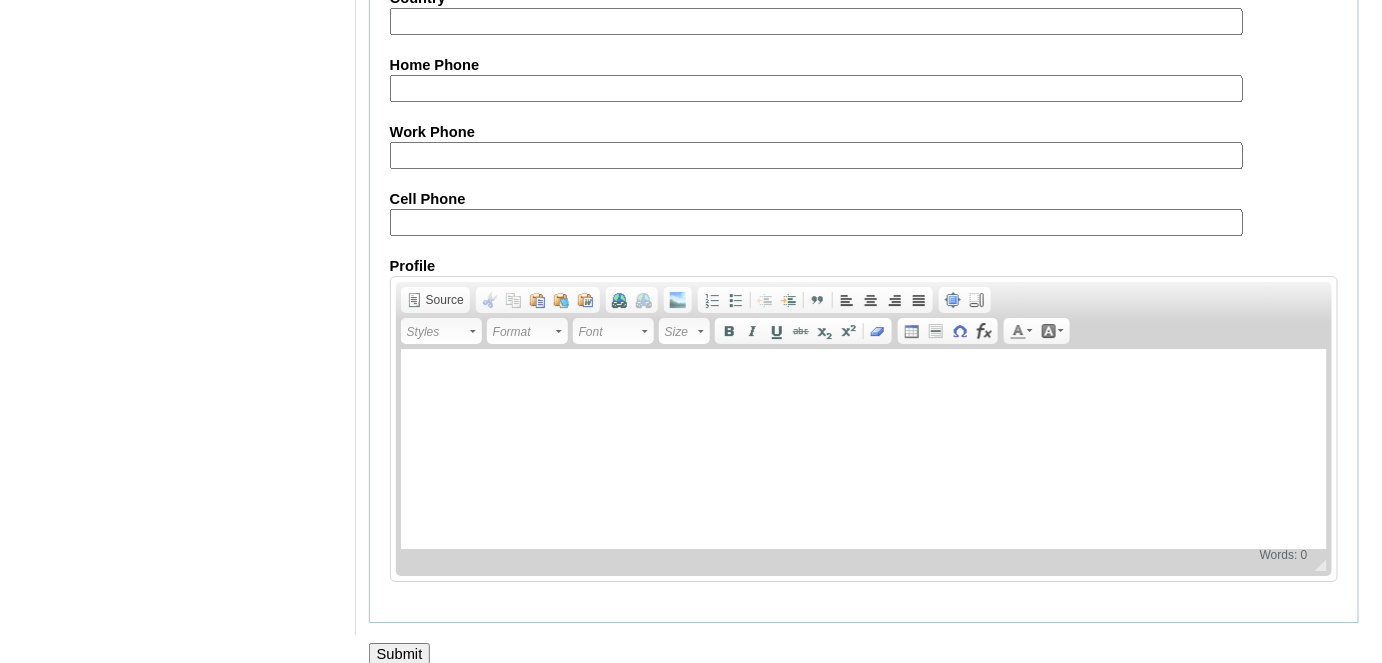 type on "Limdico 2025" 